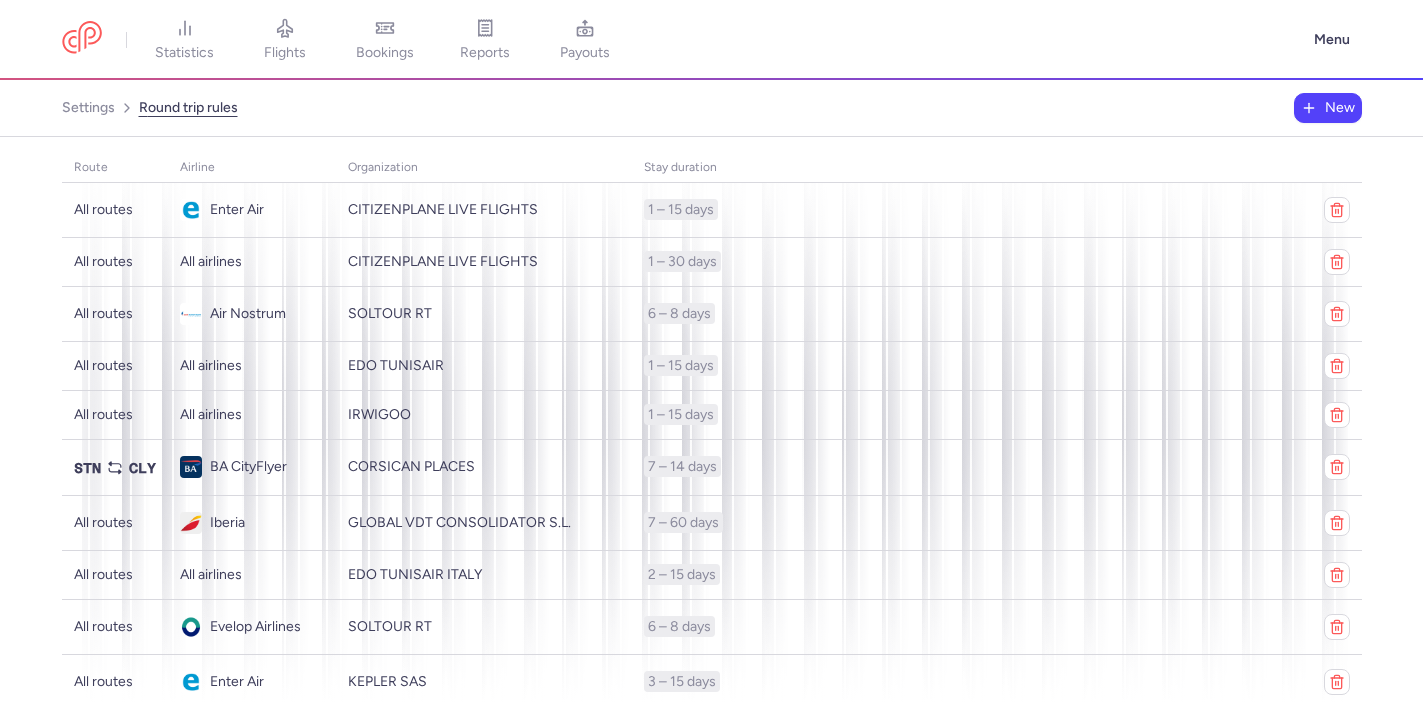 scroll, scrollTop: 0, scrollLeft: 0, axis: both 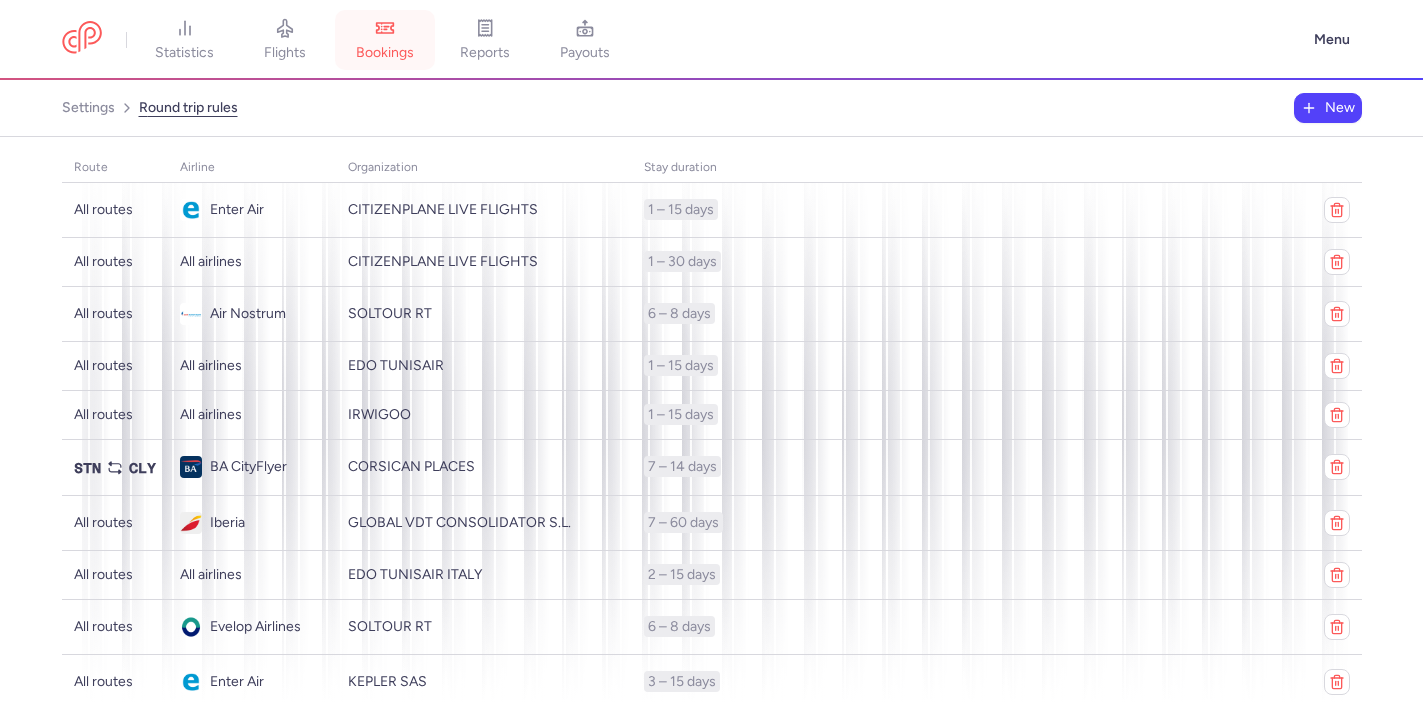 click on "bookings" at bounding box center [385, 40] 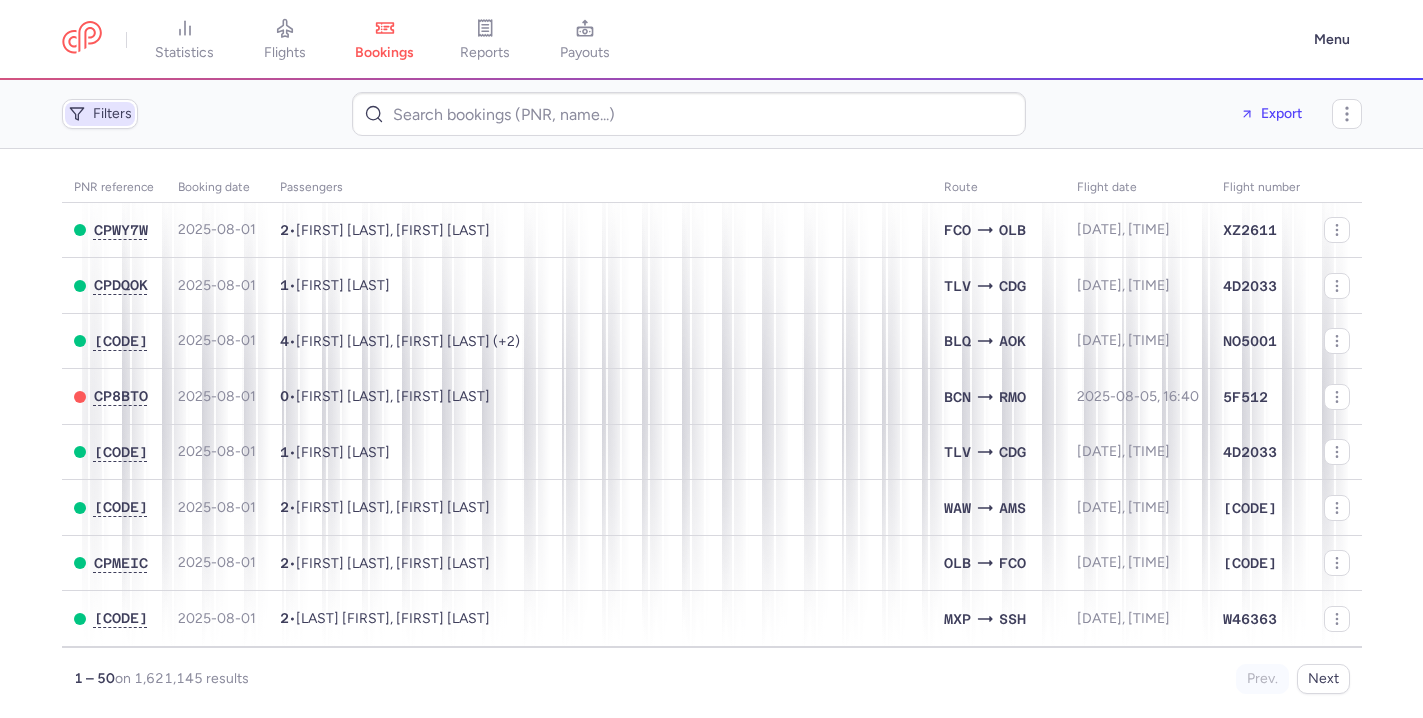 click on "Filters" at bounding box center [100, 114] 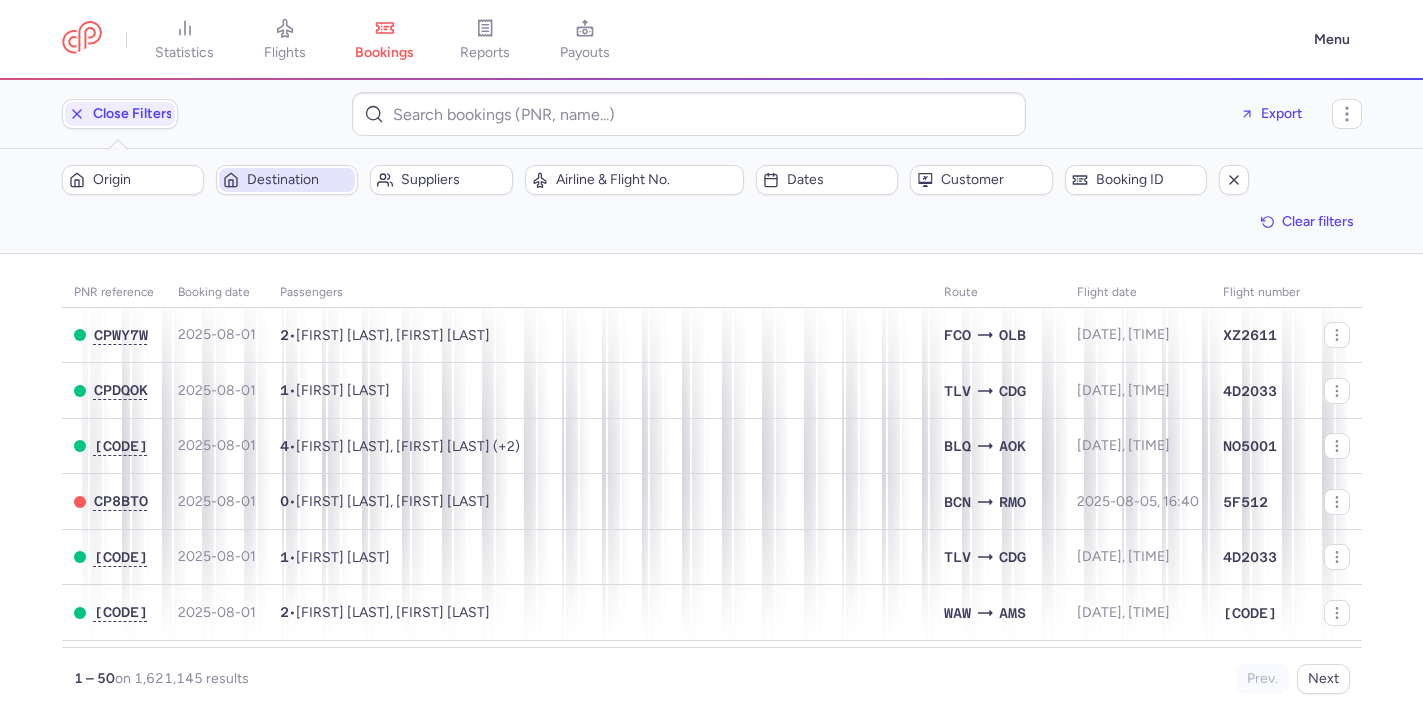 click on "Destination" at bounding box center (299, 180) 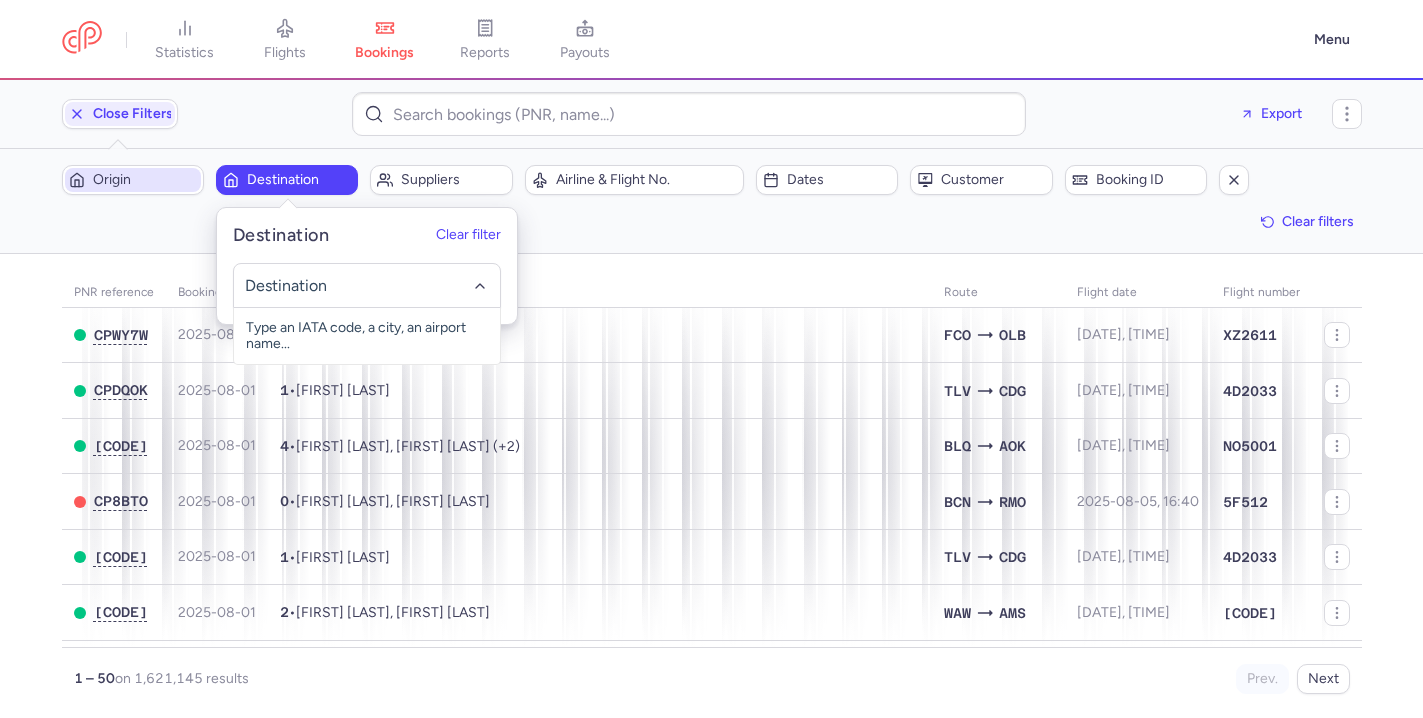 click on "Origin" at bounding box center [145, 180] 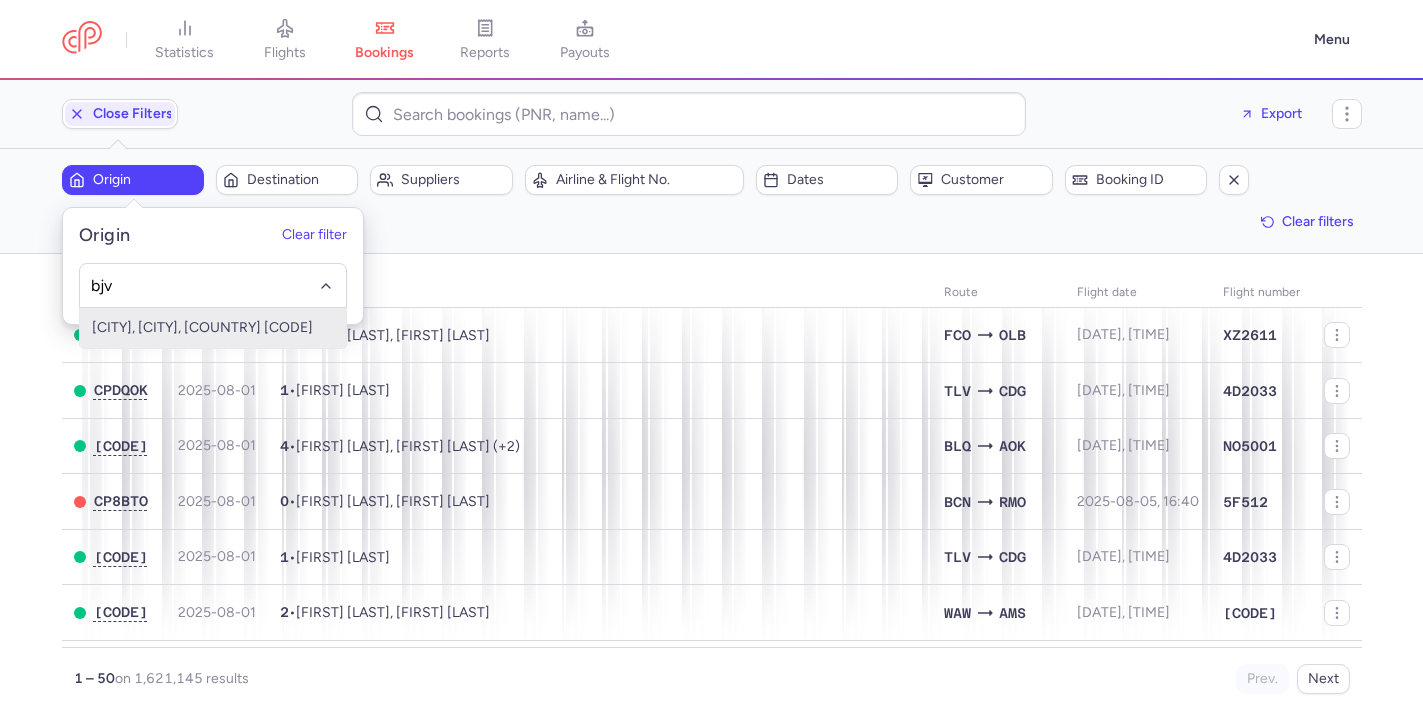 click on "[CITY], [CITY], [COUNTRY] [CODE]" at bounding box center [213, 328] 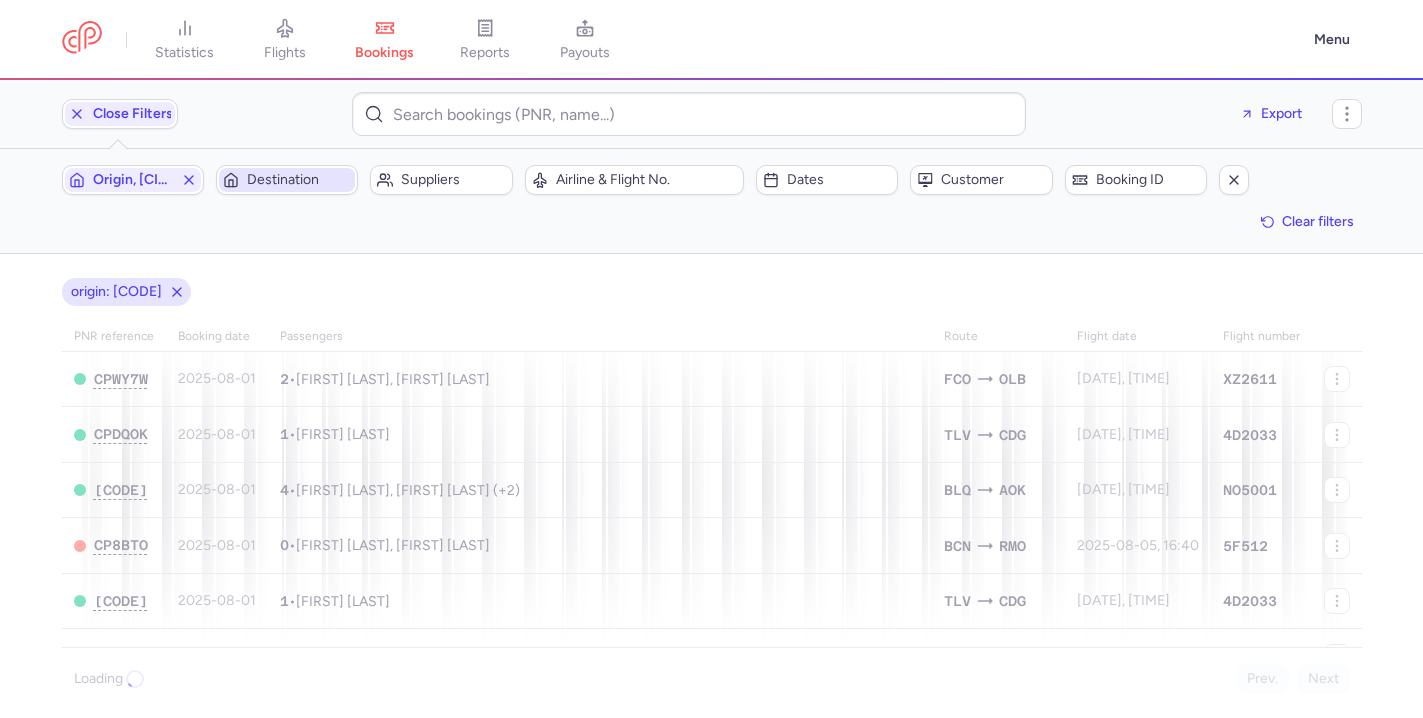 click on "Destination" at bounding box center [299, 180] 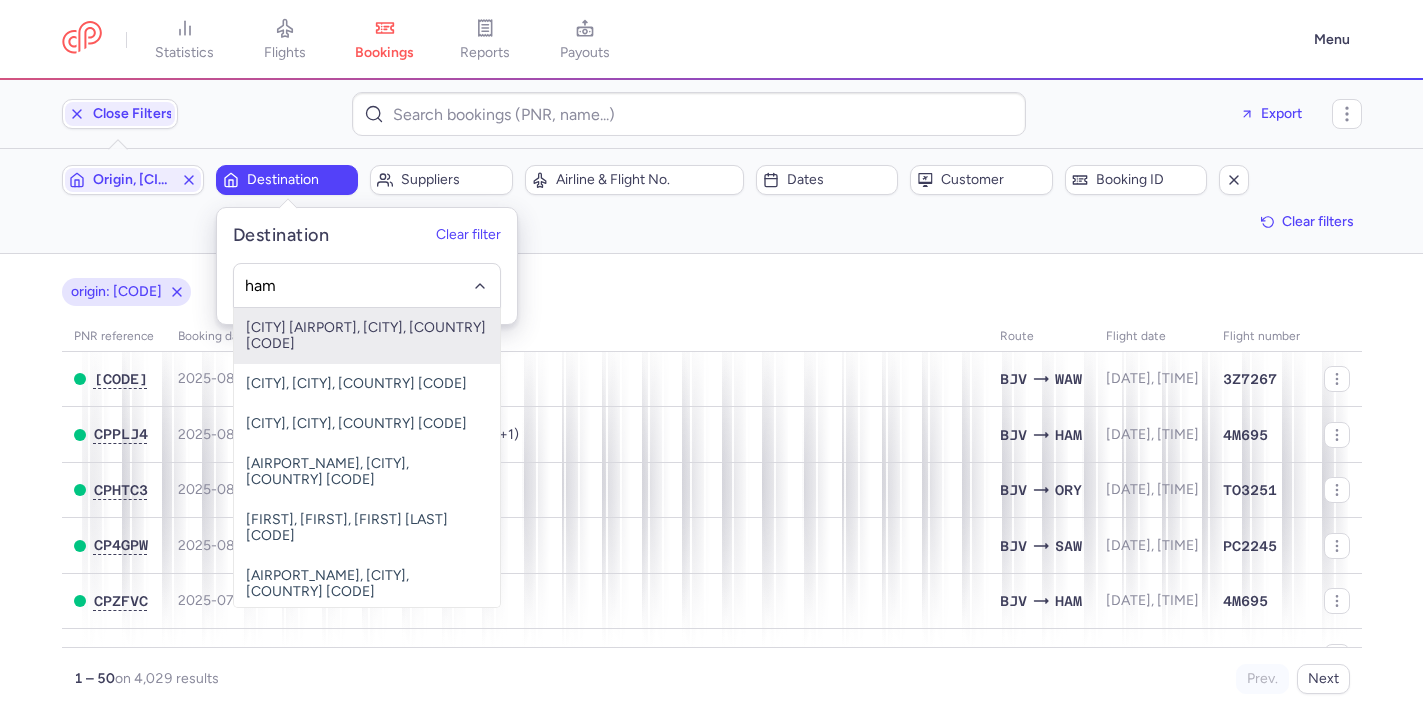 click on "[CITY] [AIRPORT], [CITY], [COUNTRY] [CODE]" at bounding box center [367, 336] 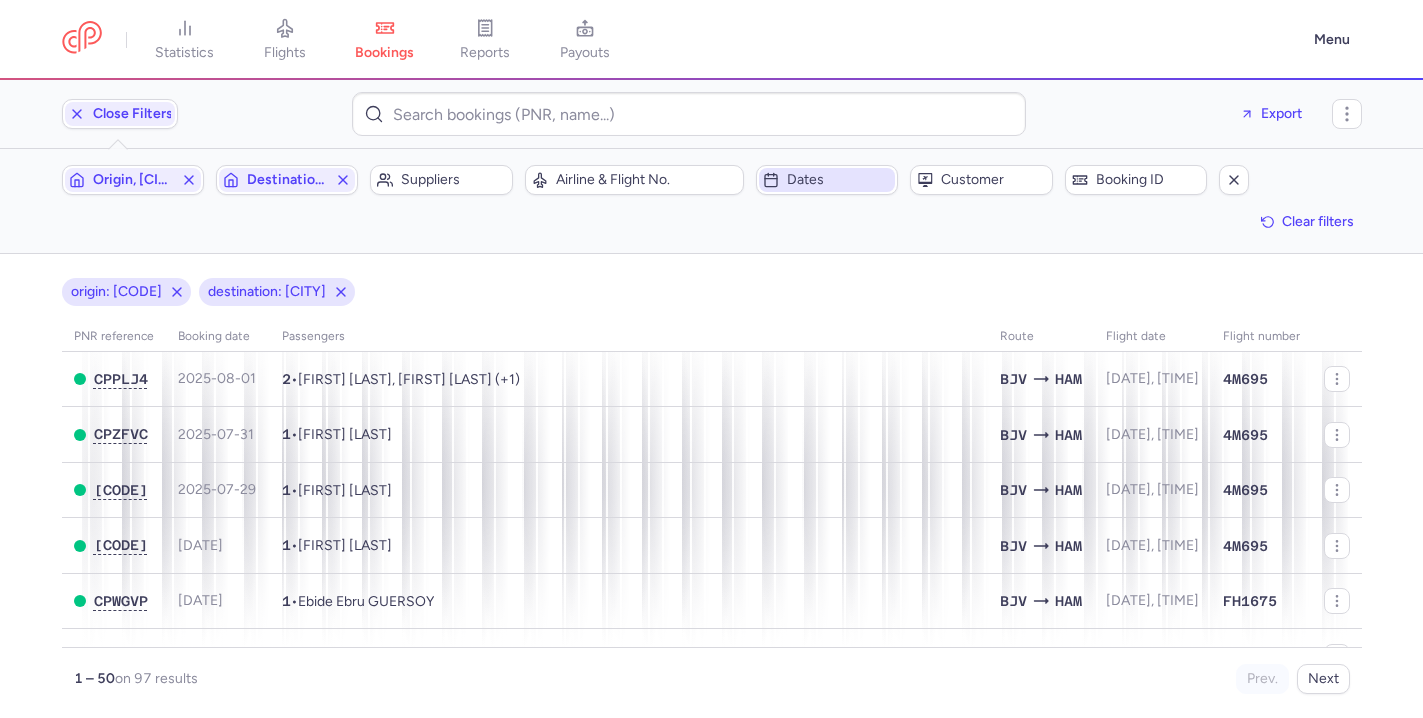 click on "Dates" 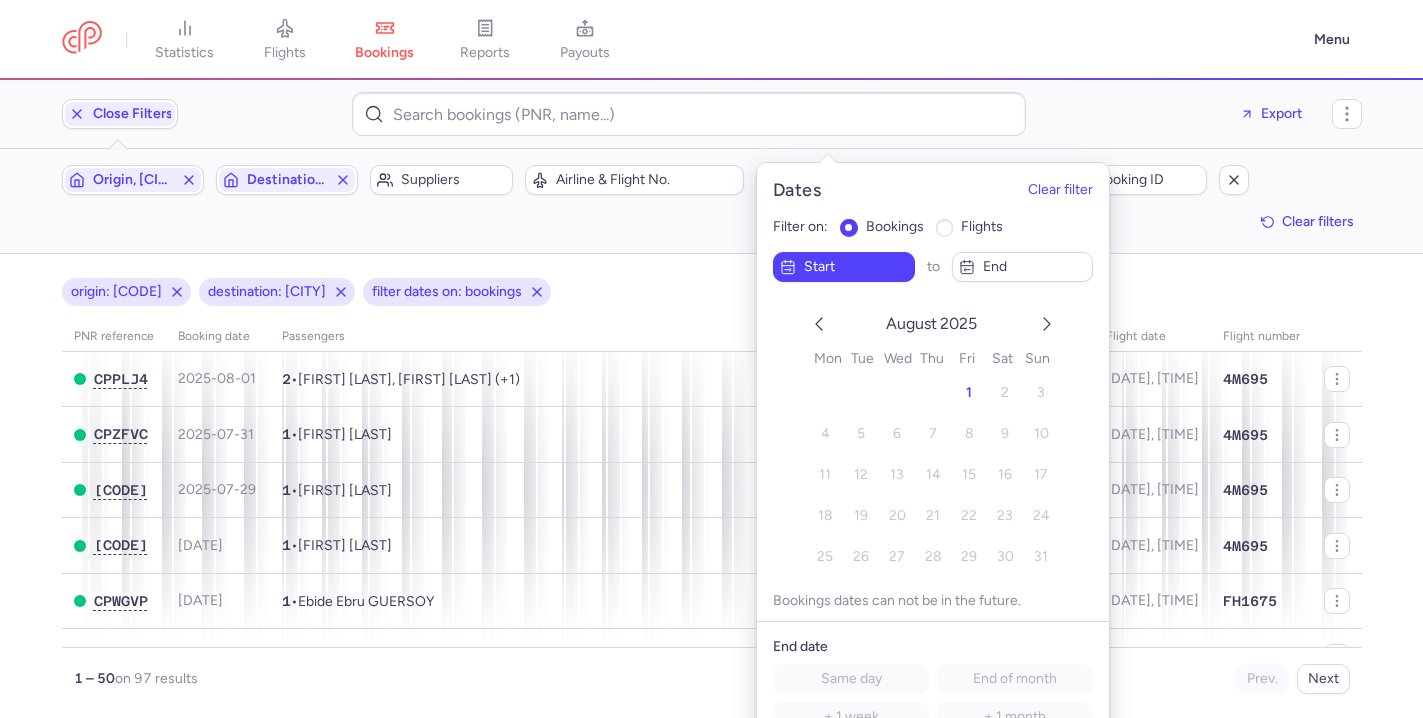 click on "flights" at bounding box center (982, 226) 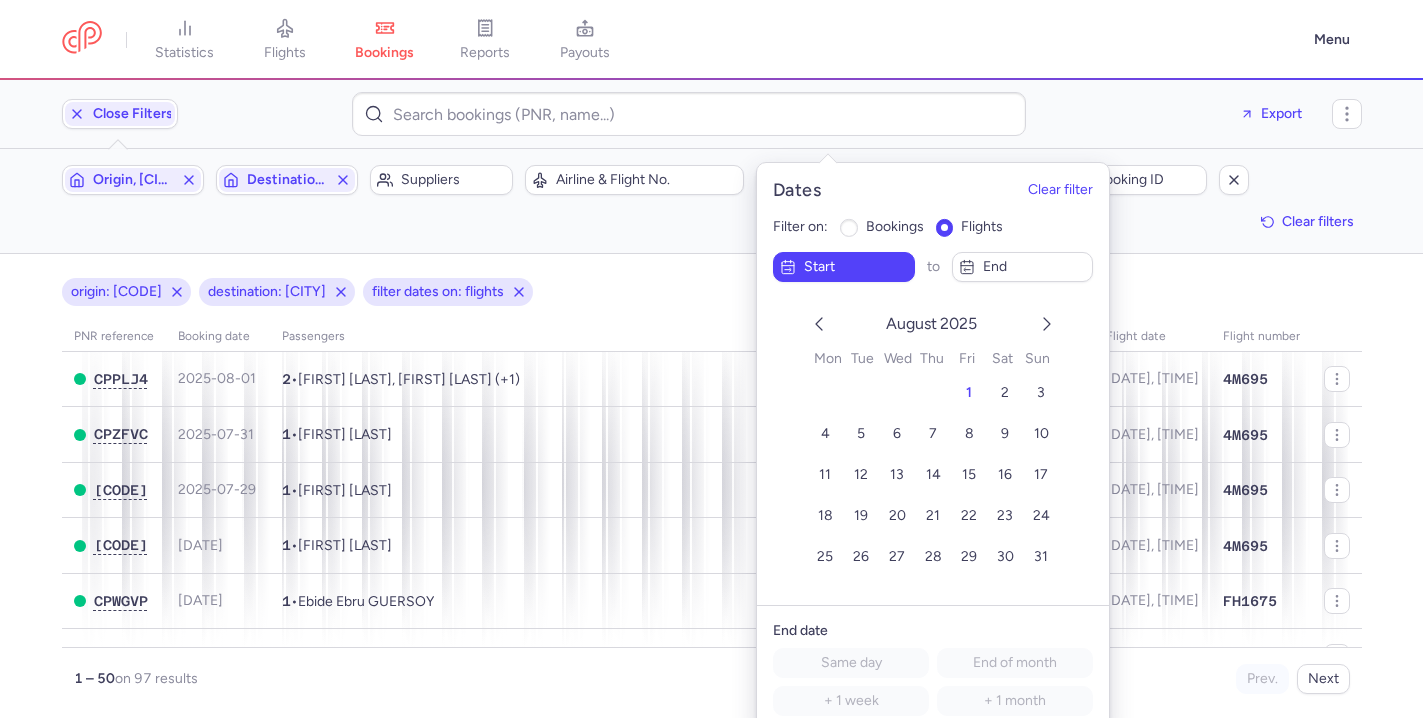 click 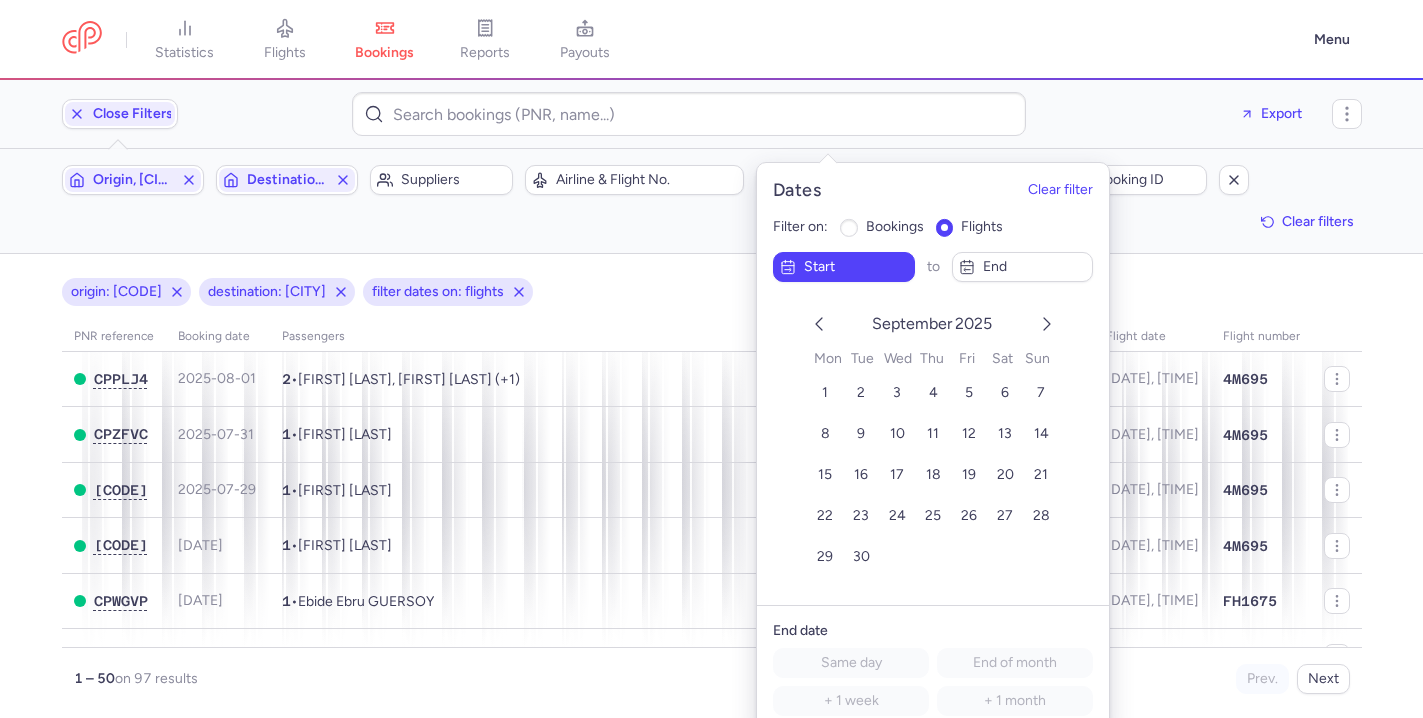 click 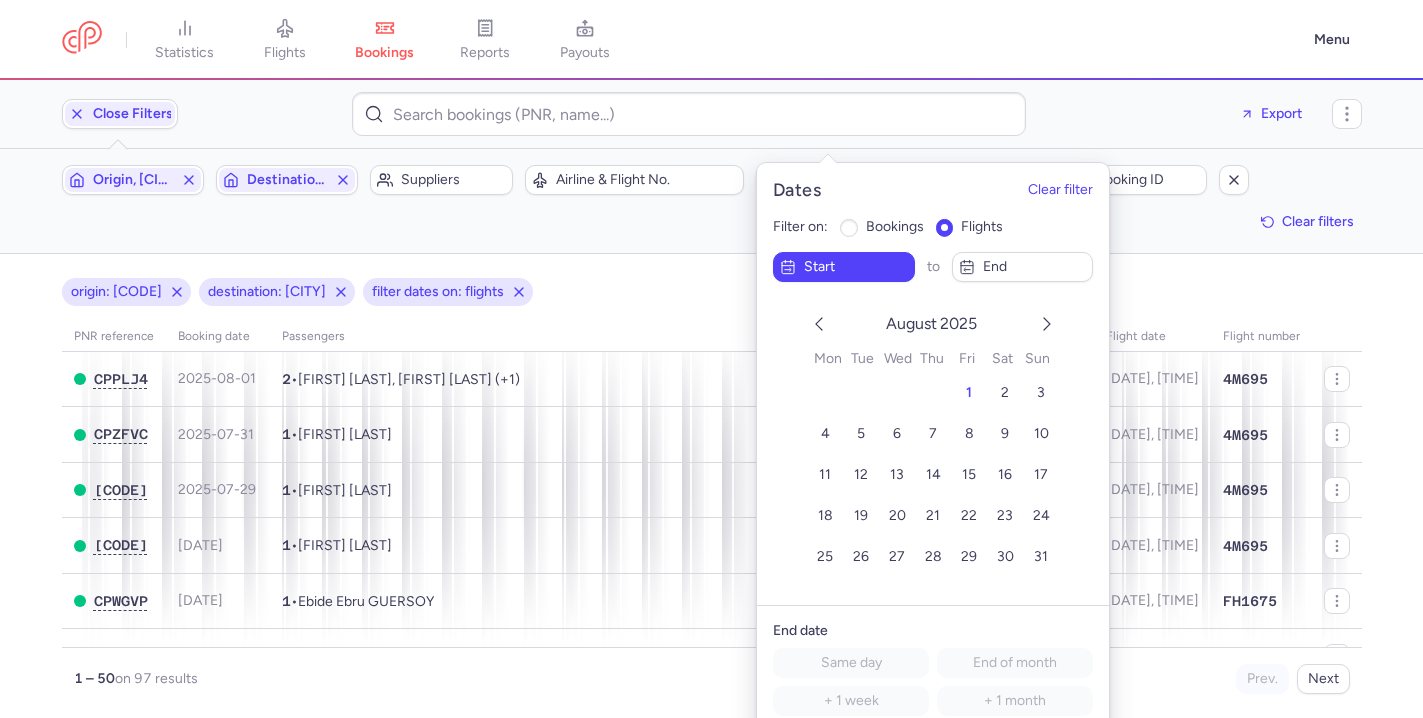 click 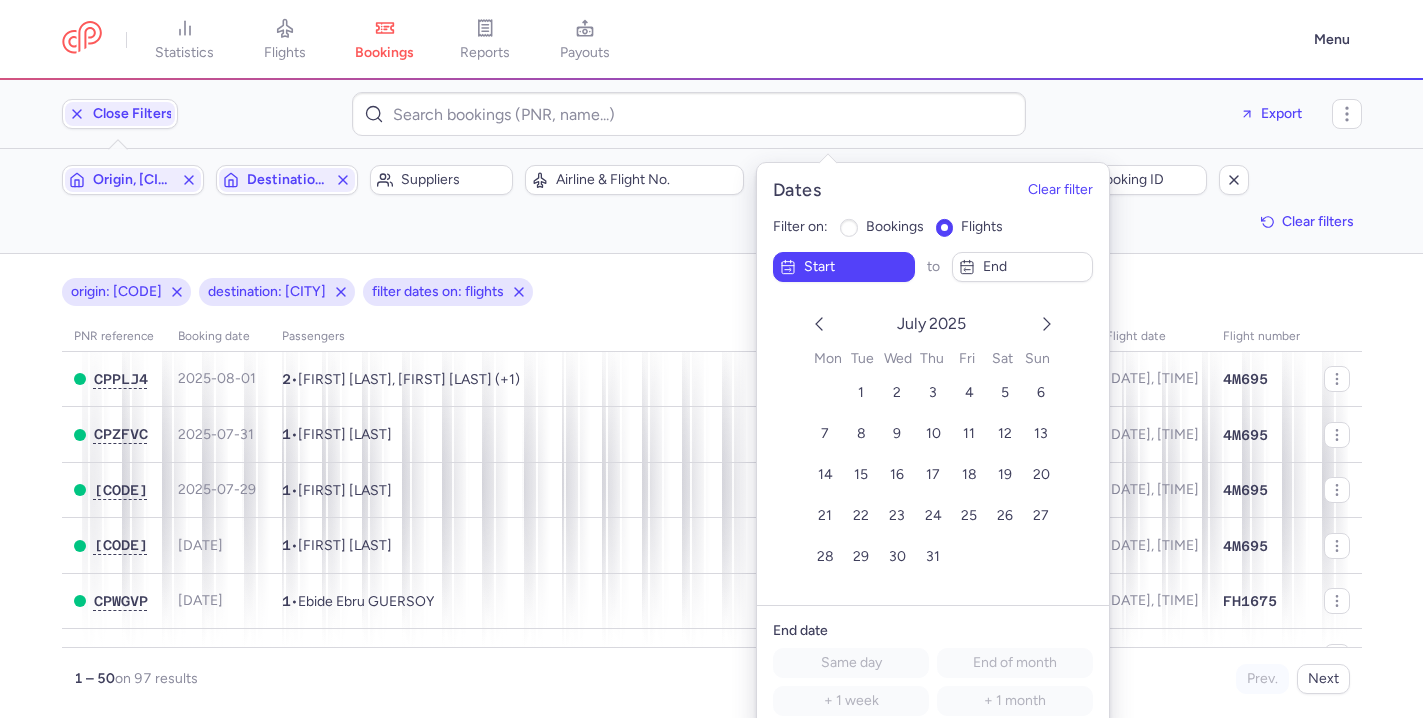 click 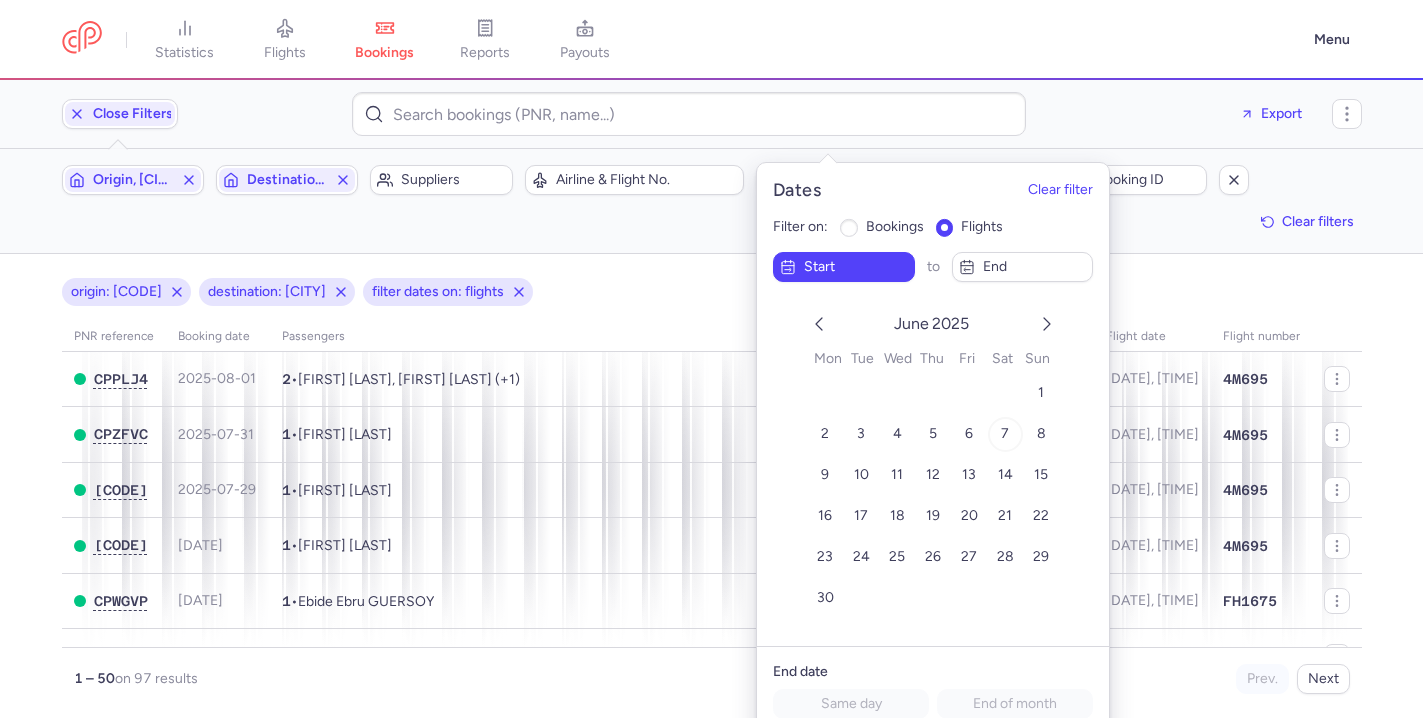 click on "7" at bounding box center (1005, 434) 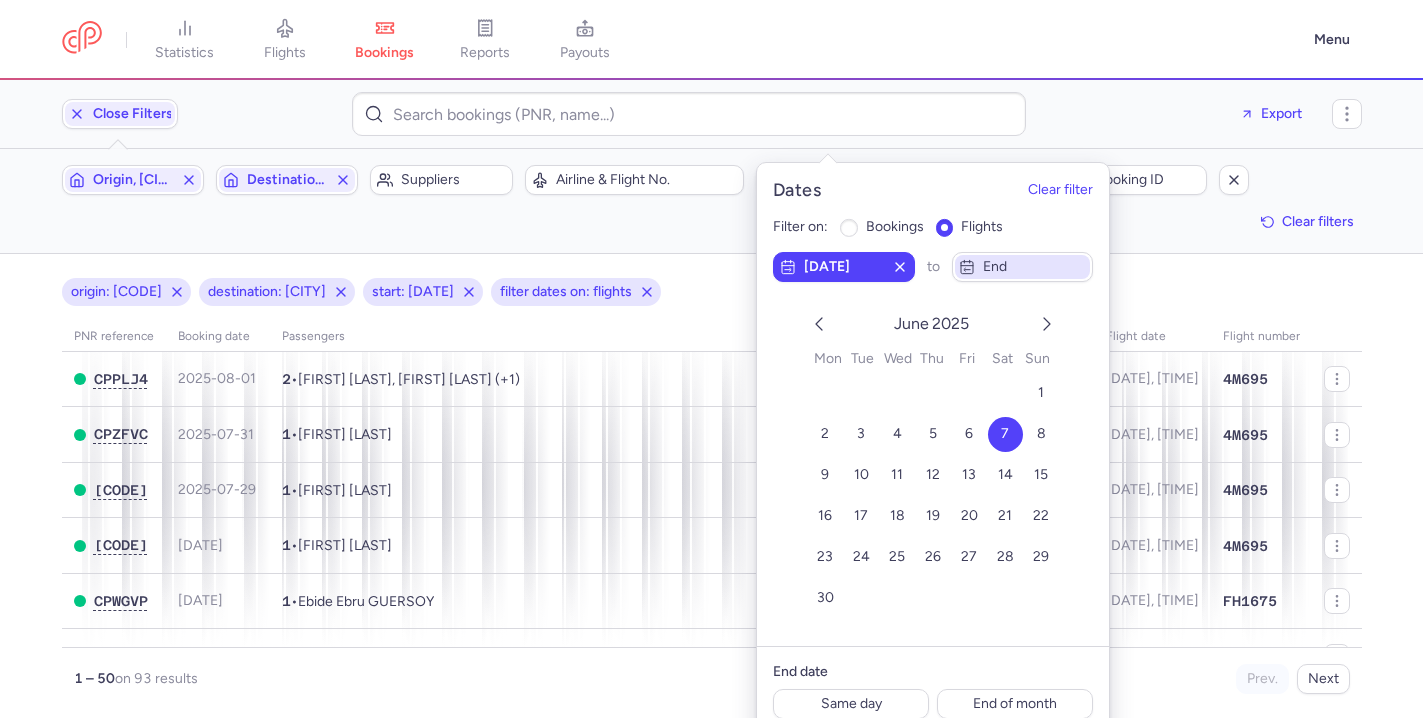 click on "end" at bounding box center (1035, 267) 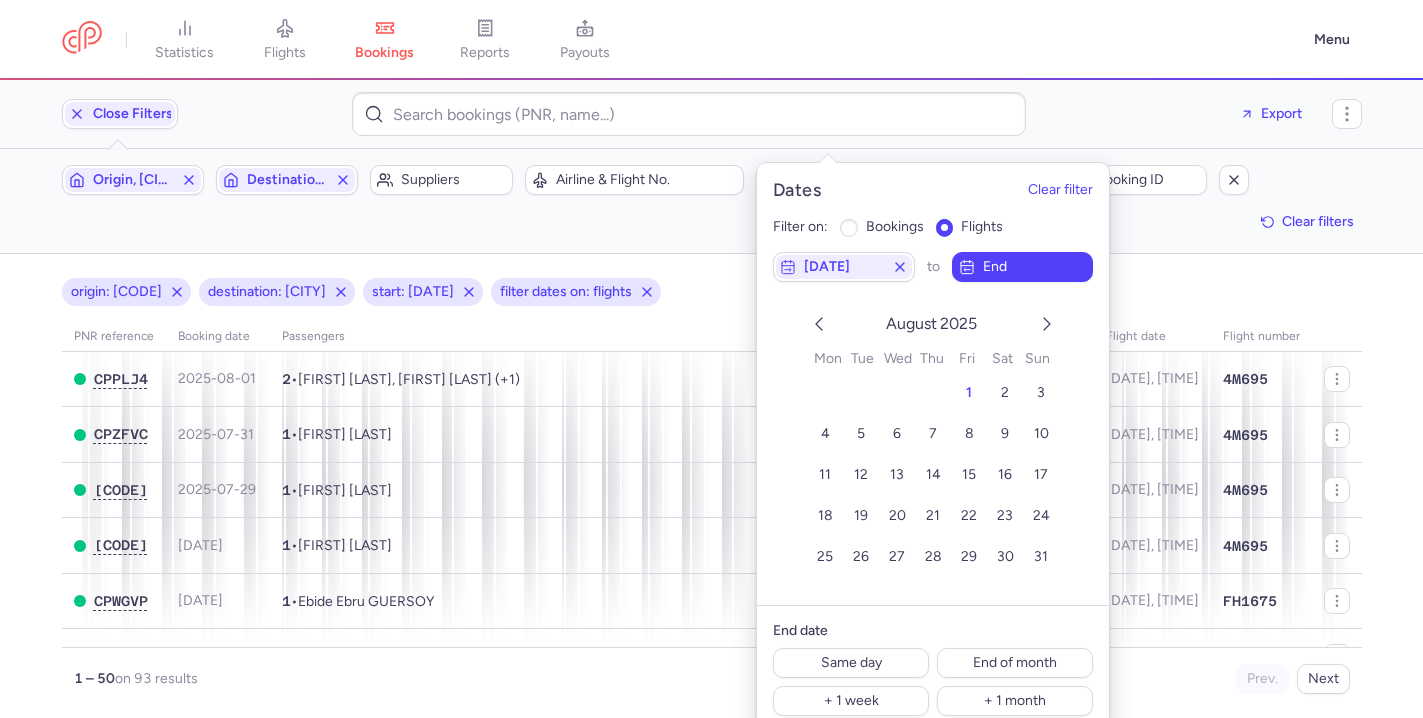click 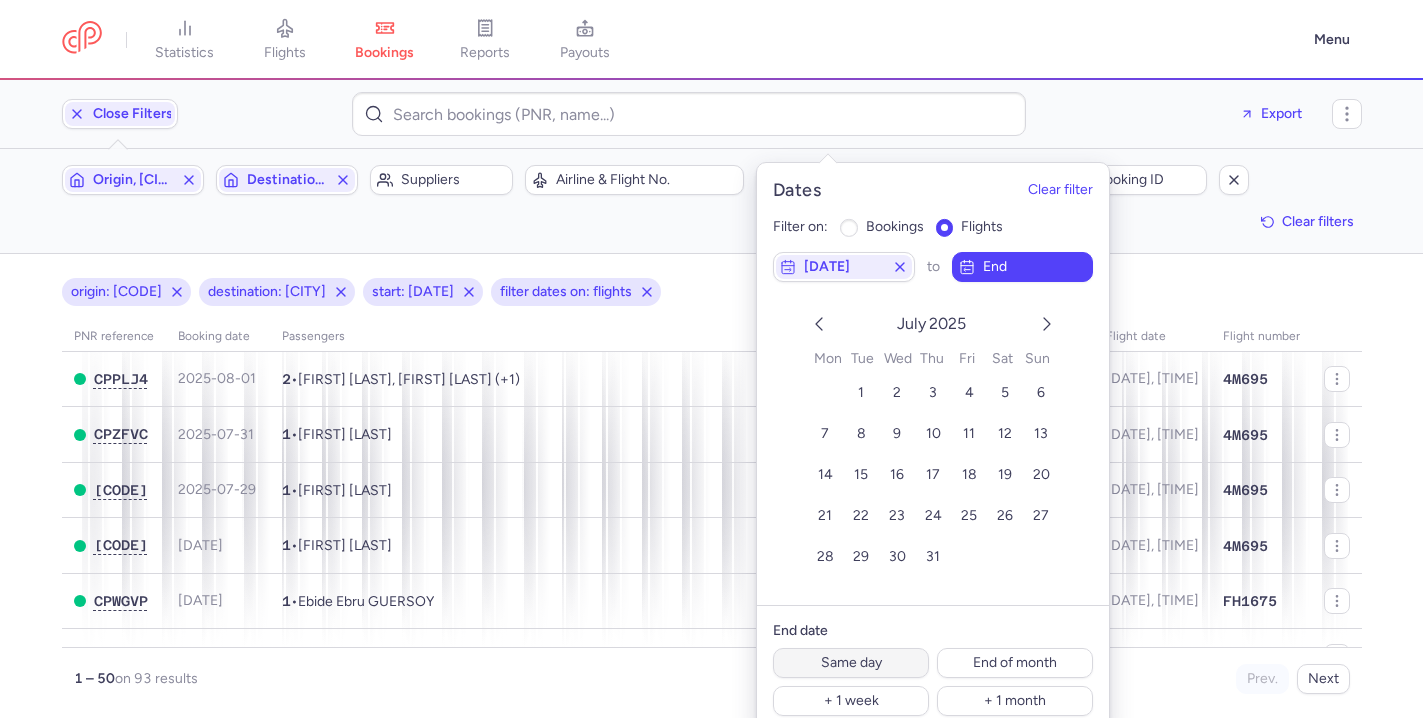 click on "Same day" at bounding box center [851, 663] 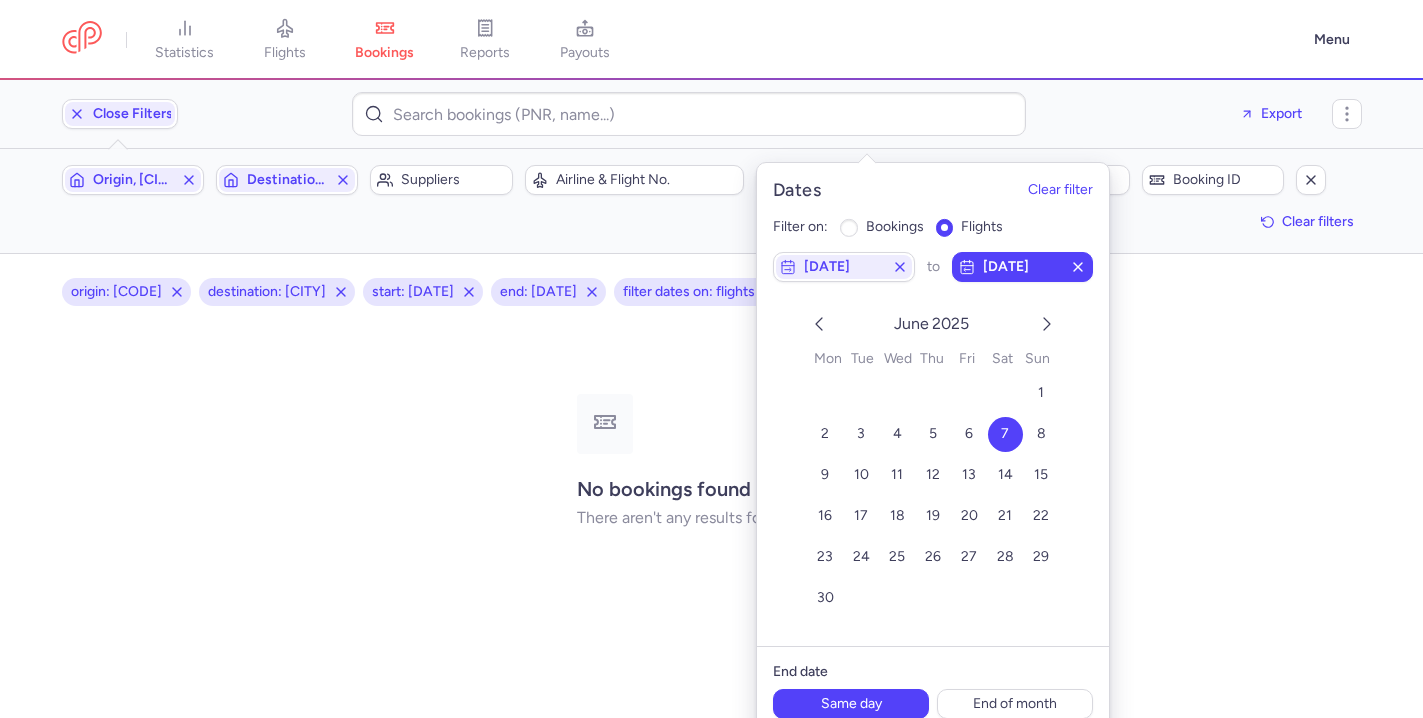 click on "origin: [CITY] destination: [CITY] start: [DATE] end: [DATE] filter dates on: flights" at bounding box center (712, 292) 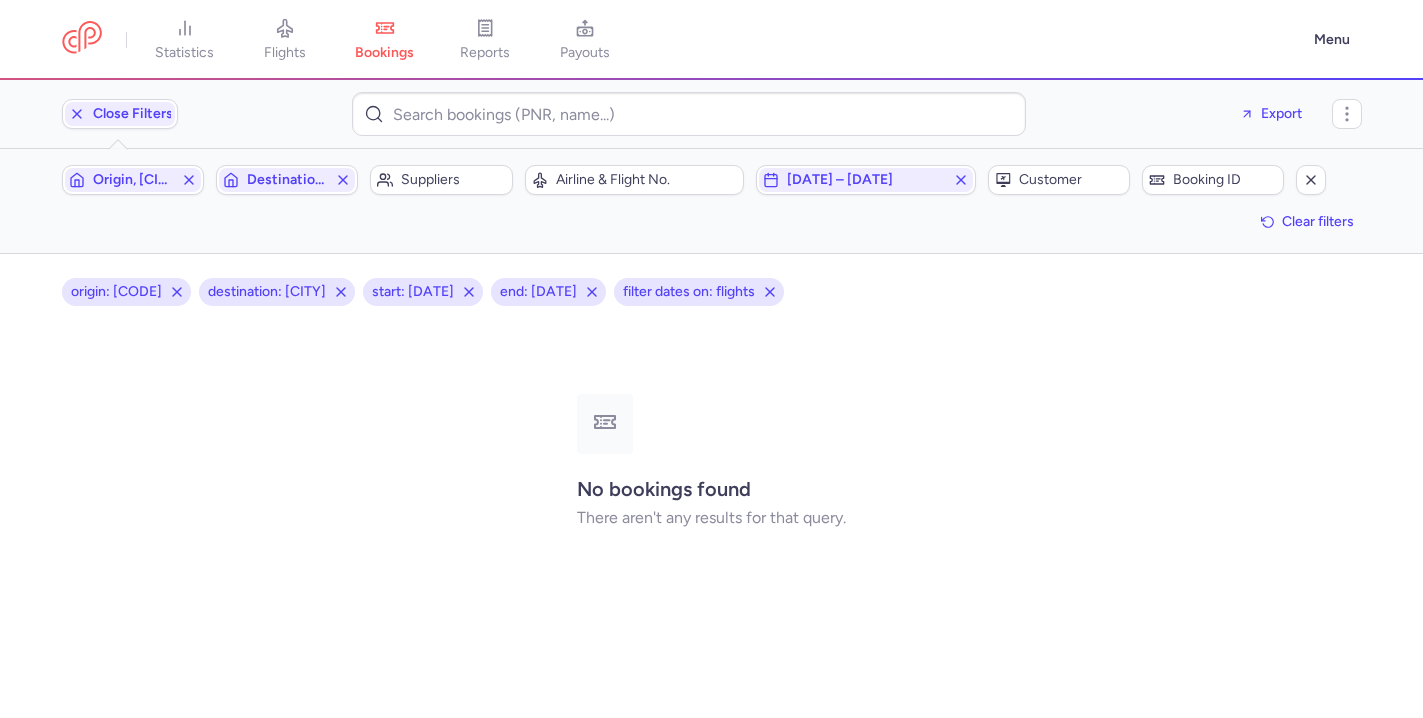 scroll, scrollTop: 0, scrollLeft: 0, axis: both 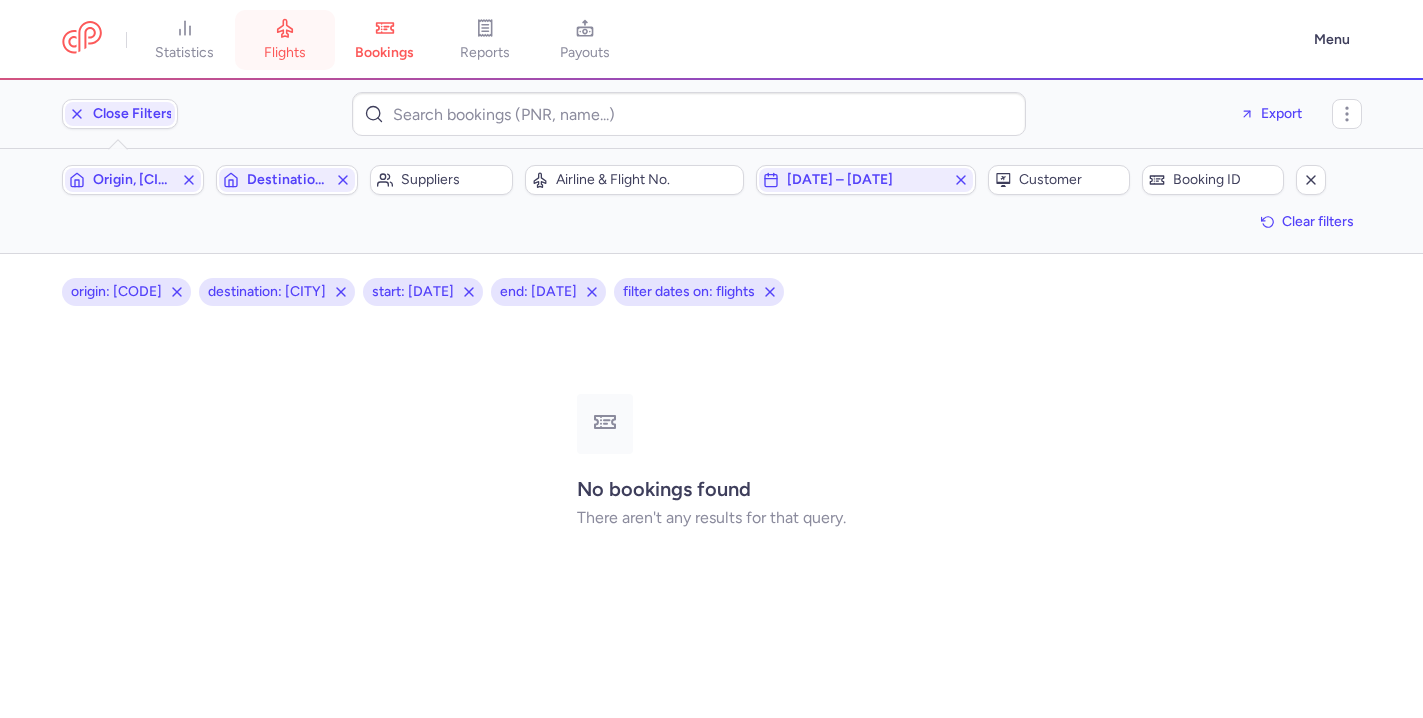 click on "flights" at bounding box center (285, 40) 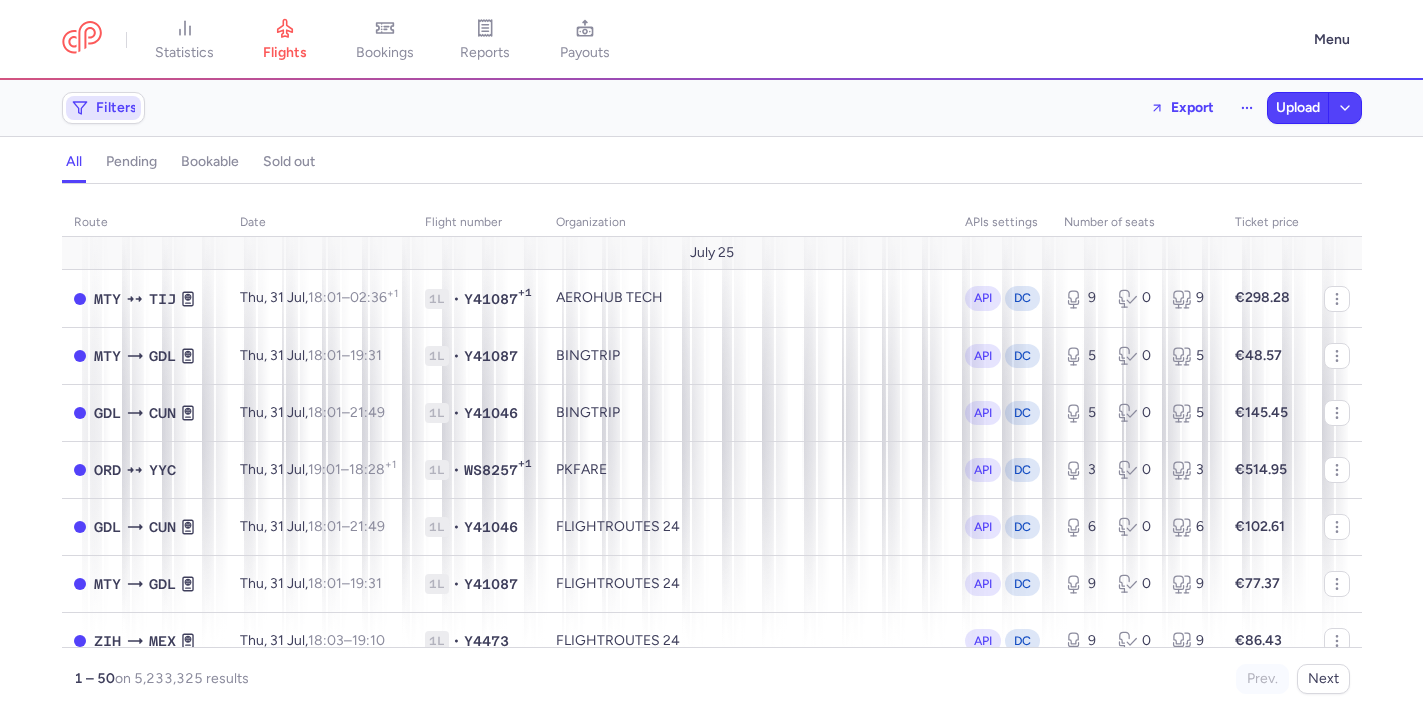 click on "Filters" at bounding box center [103, 108] 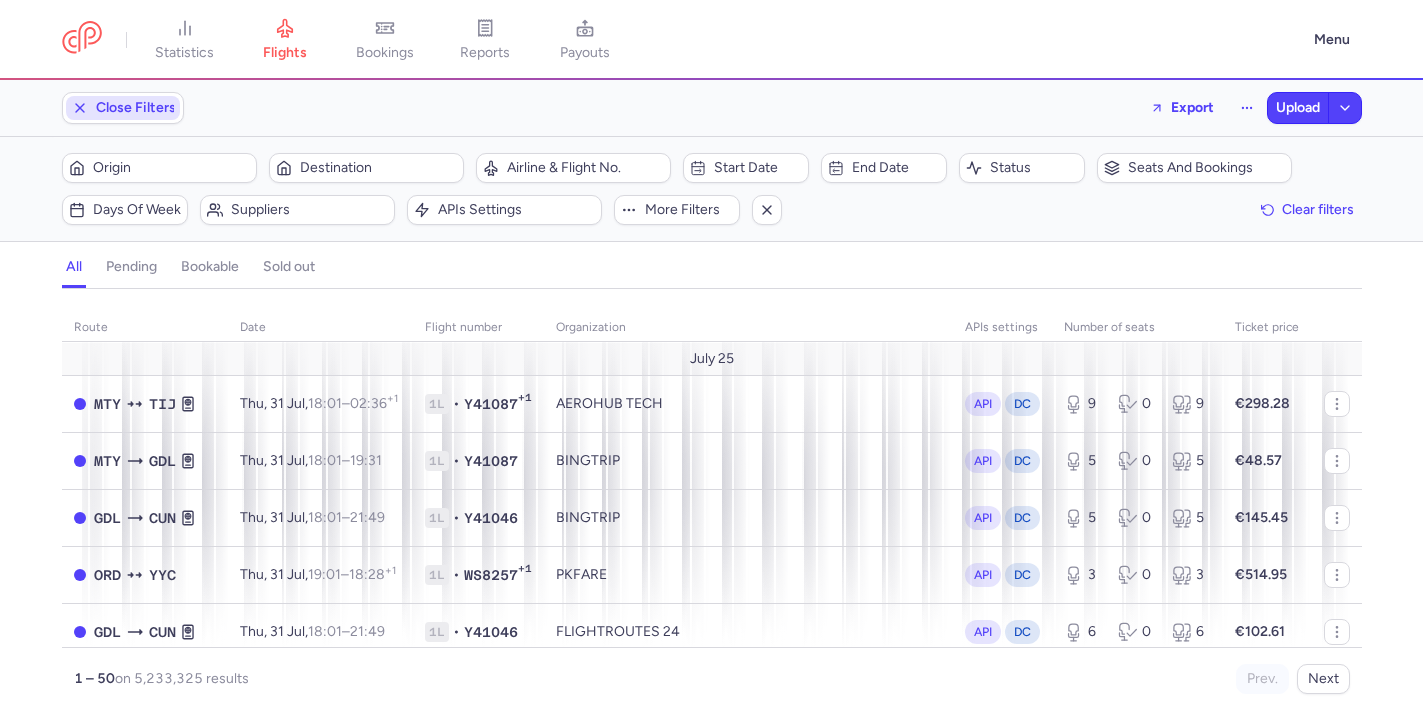 scroll, scrollTop: 0, scrollLeft: 0, axis: both 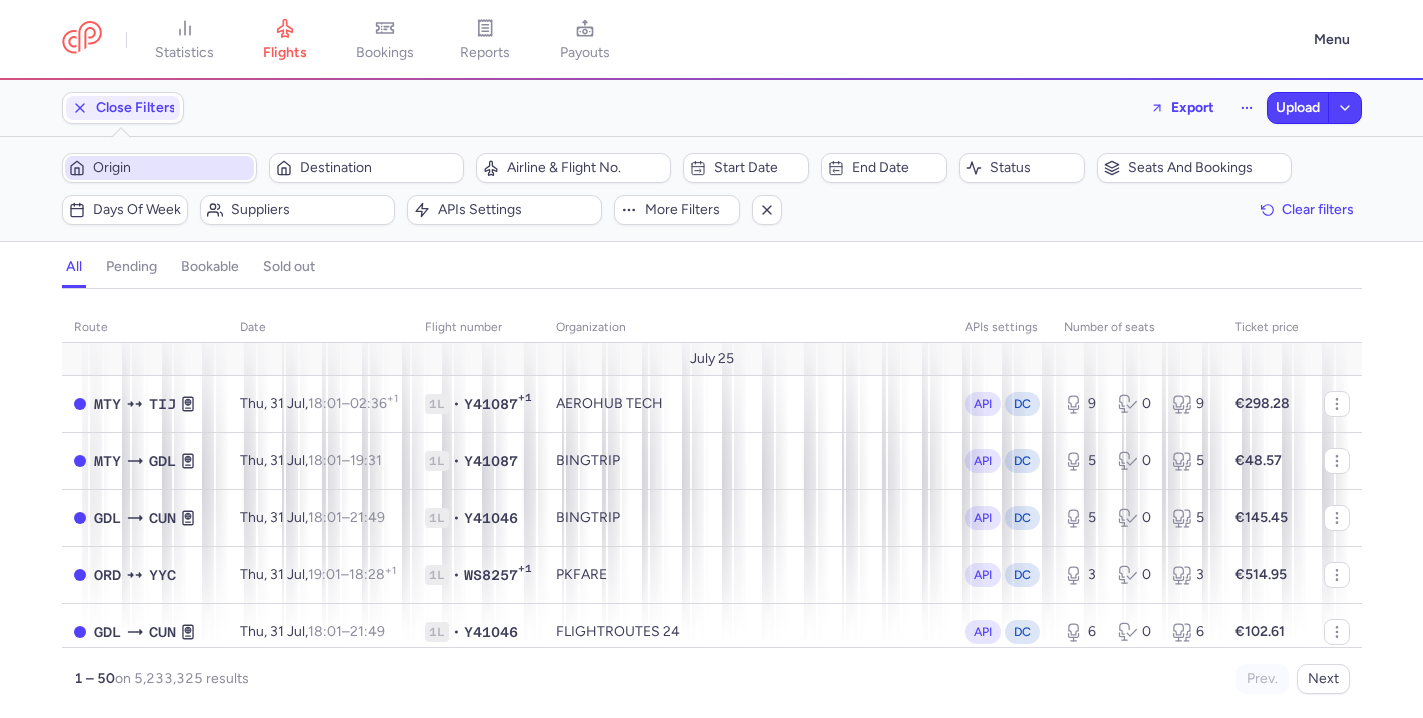 click on "Origin" at bounding box center (171, 168) 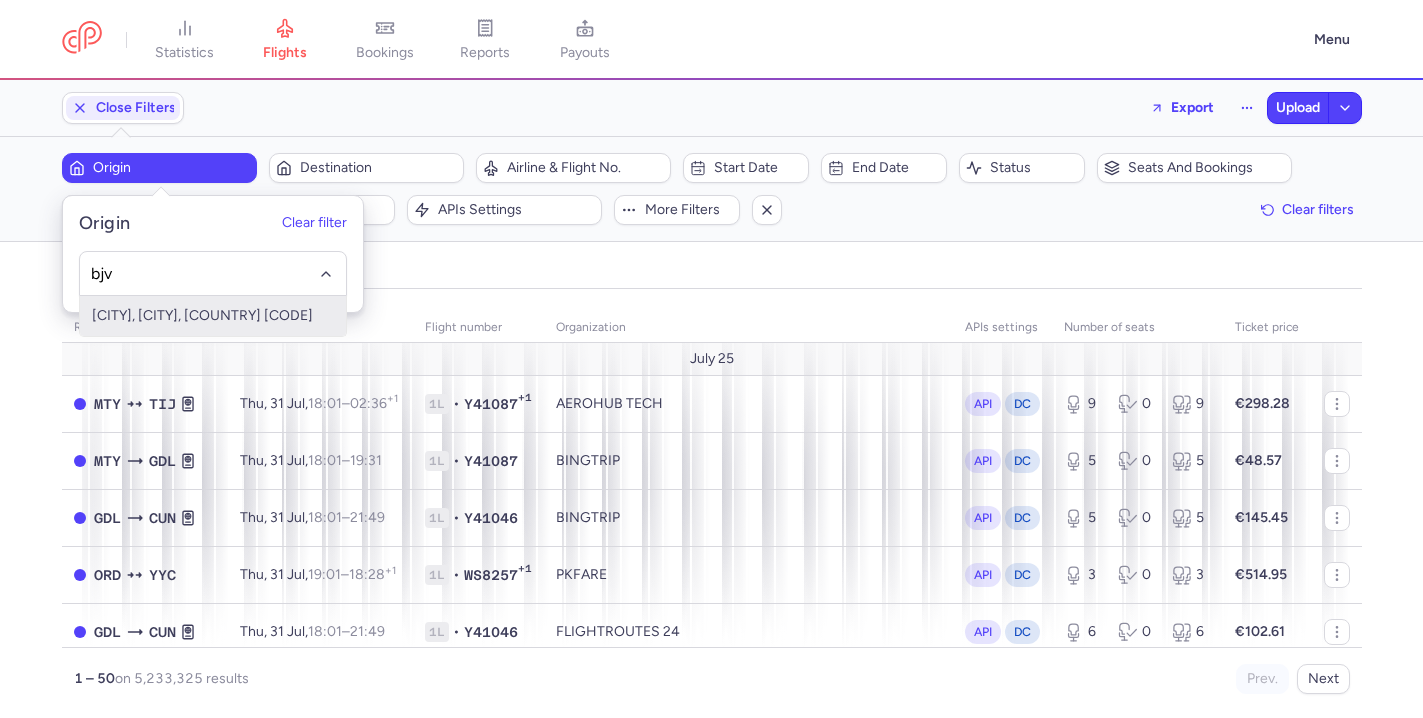 click on "[CITY], [CITY], [COUNTRY] [CODE]" at bounding box center [213, 316] 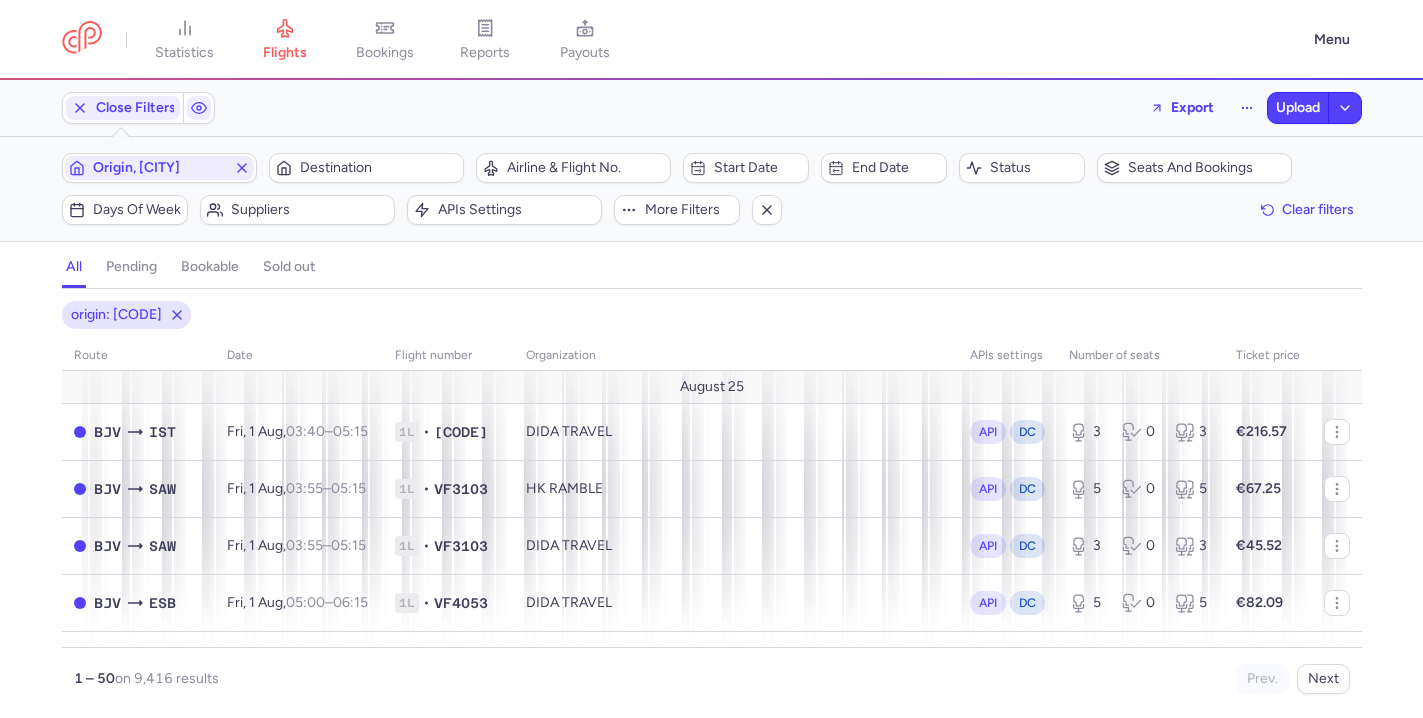 click on "statistics flights bookings reports payouts Menu" at bounding box center [711, 40] 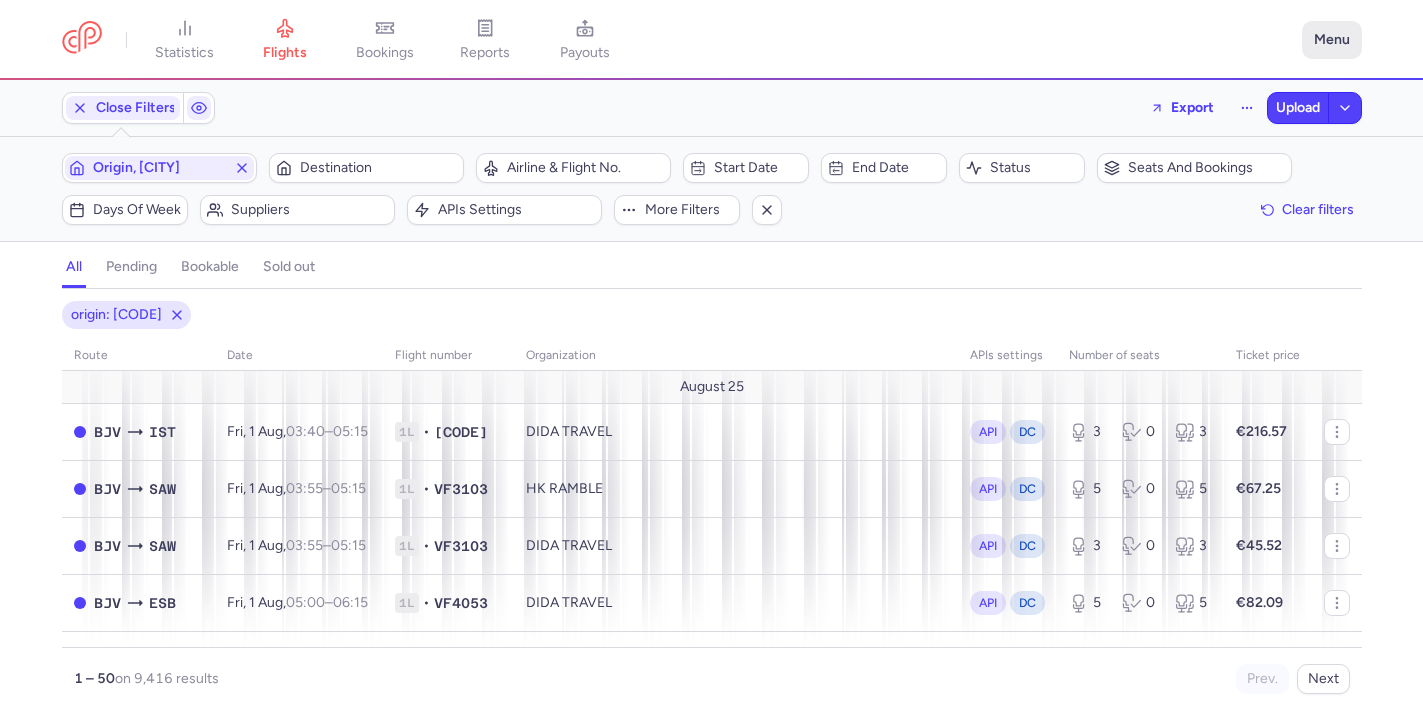 click on "Menu" at bounding box center (1332, 40) 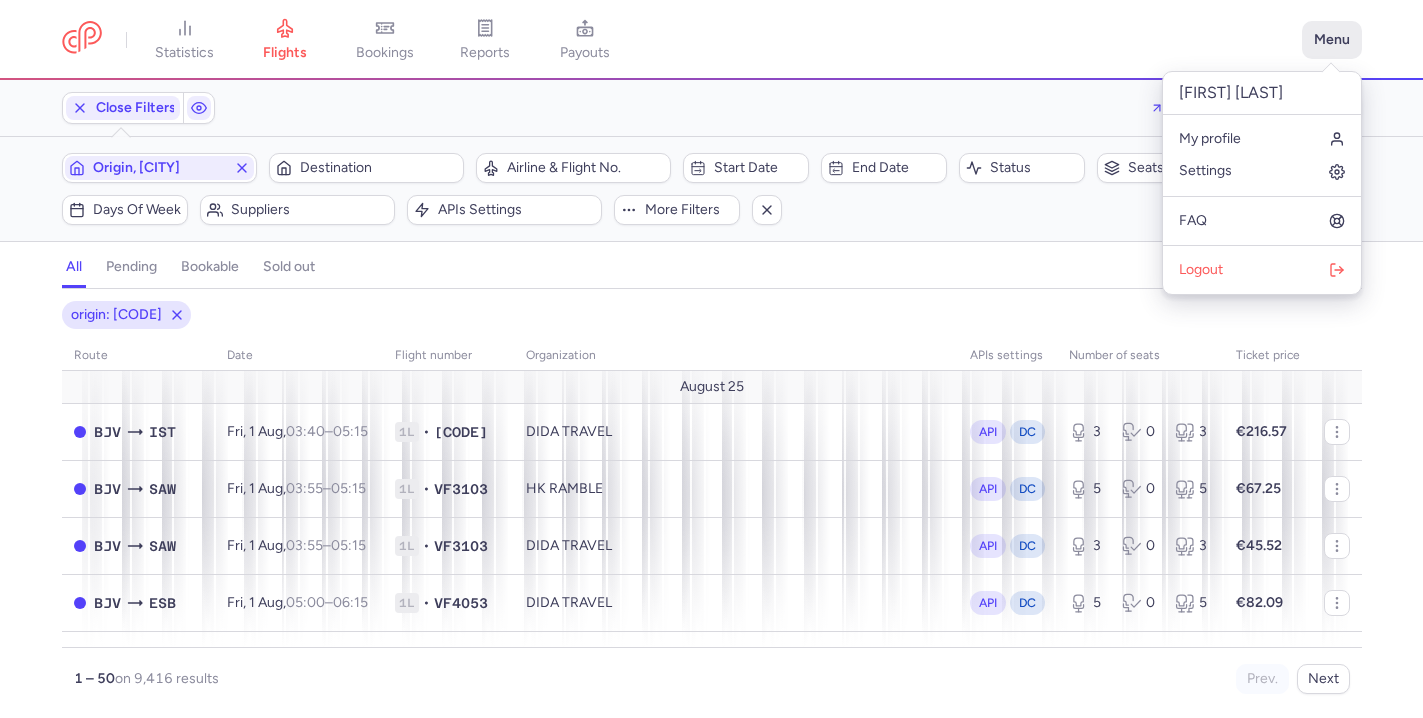 click on "Menu" at bounding box center (1332, 40) 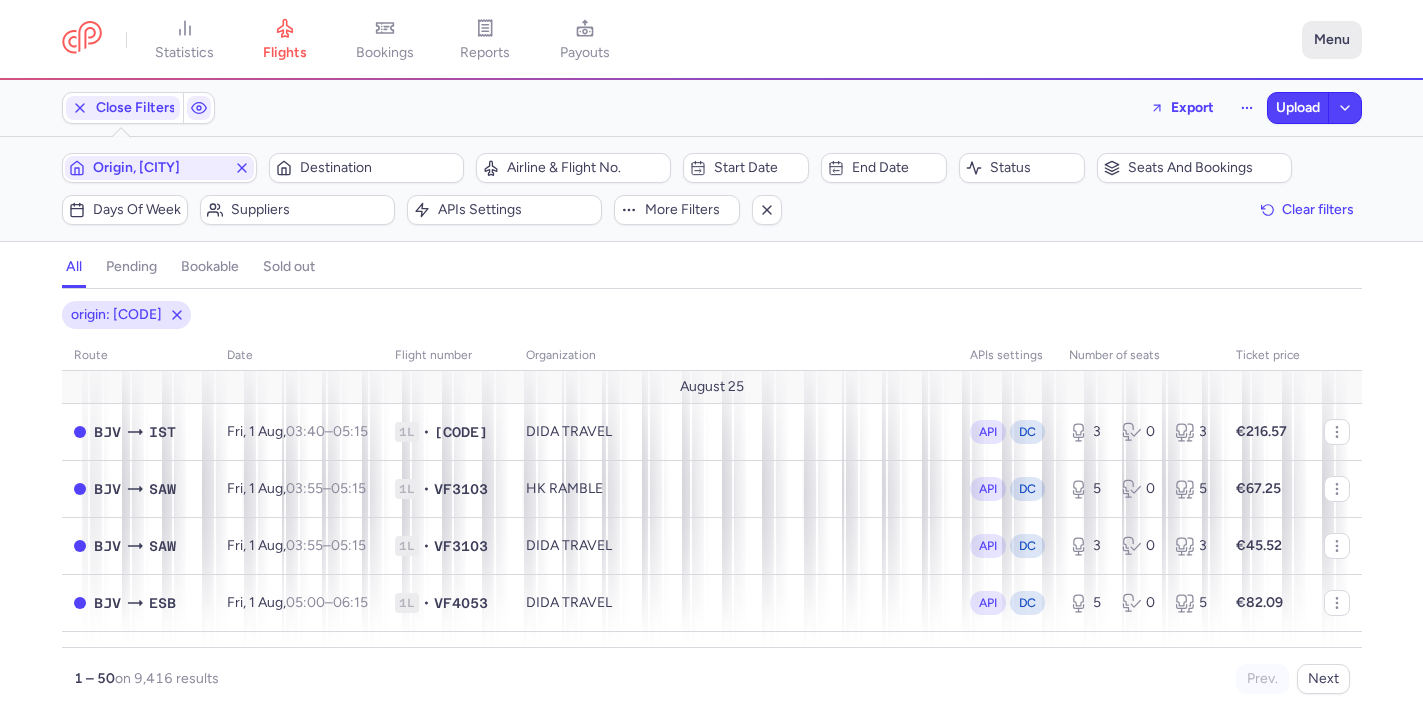 click on "Menu" at bounding box center (1332, 40) 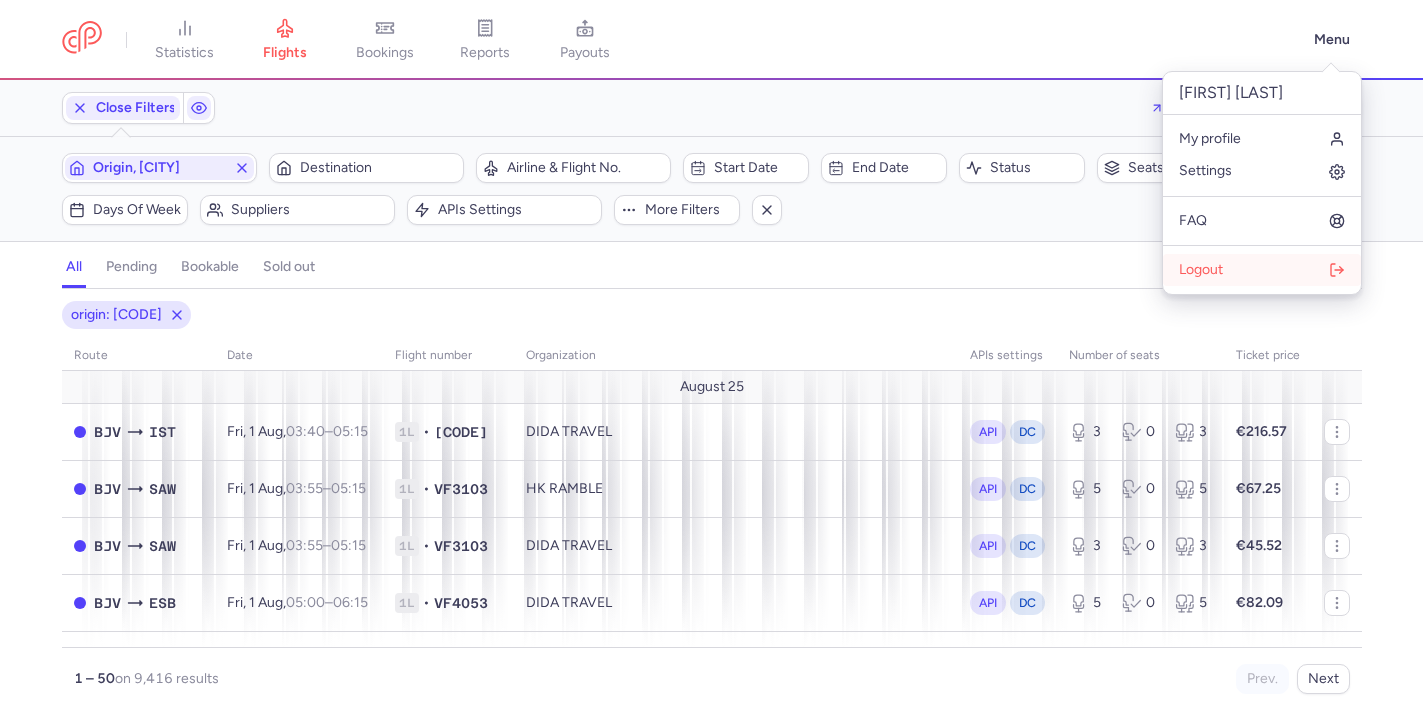 click on "Logout" at bounding box center (1262, 270) 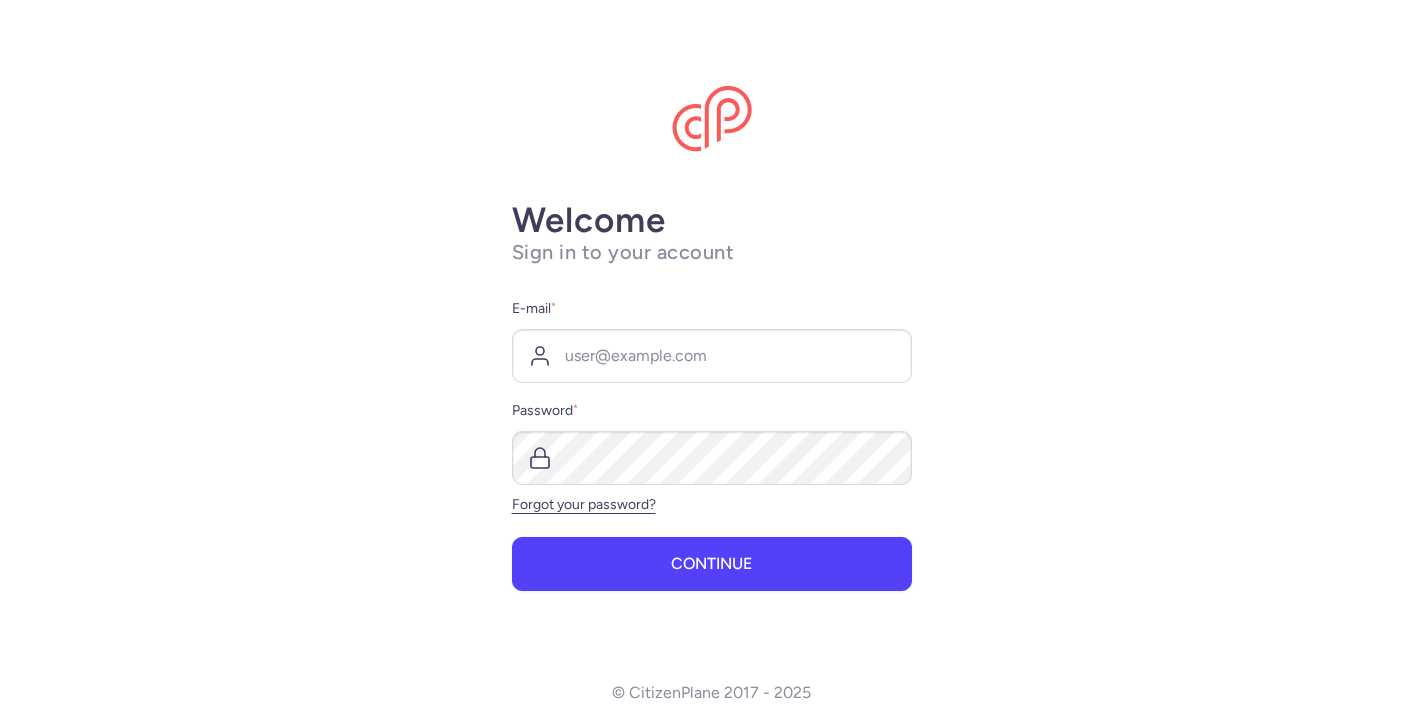 scroll, scrollTop: 0, scrollLeft: 0, axis: both 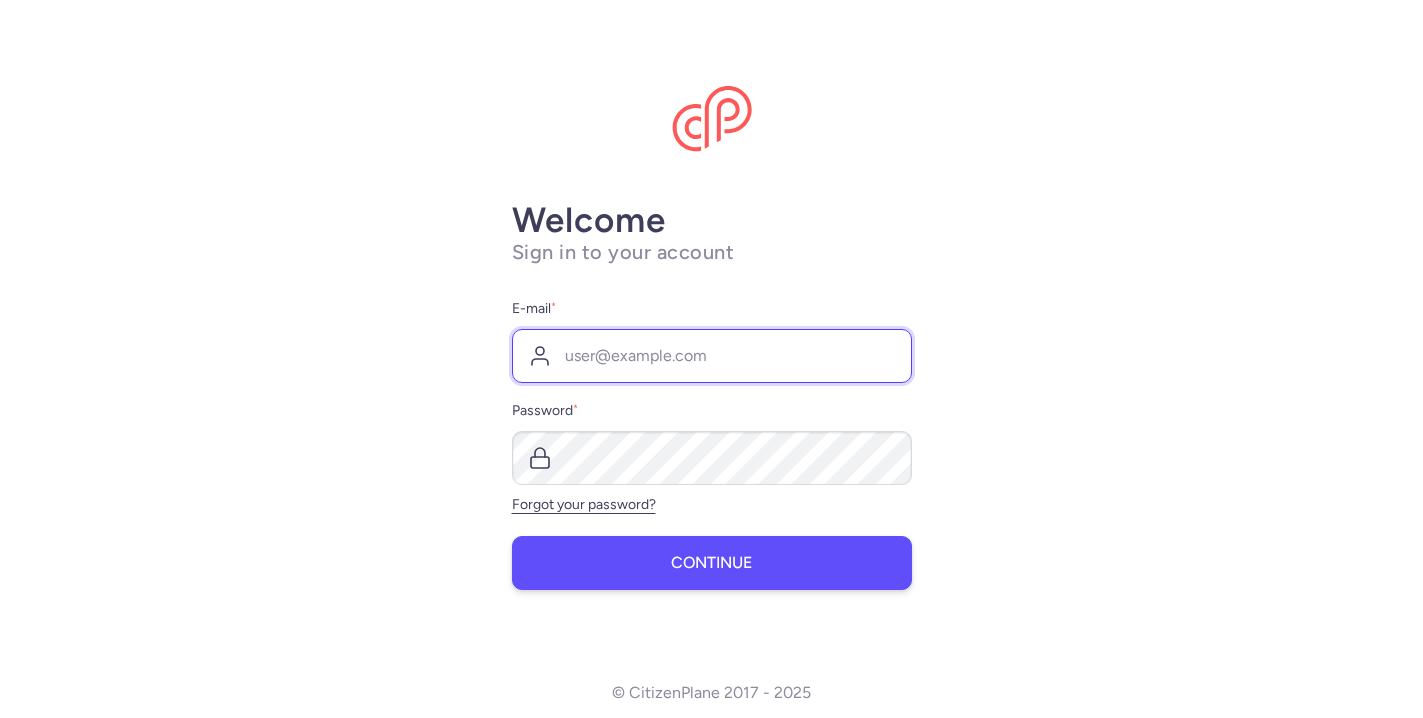 type on "[EMAIL]" 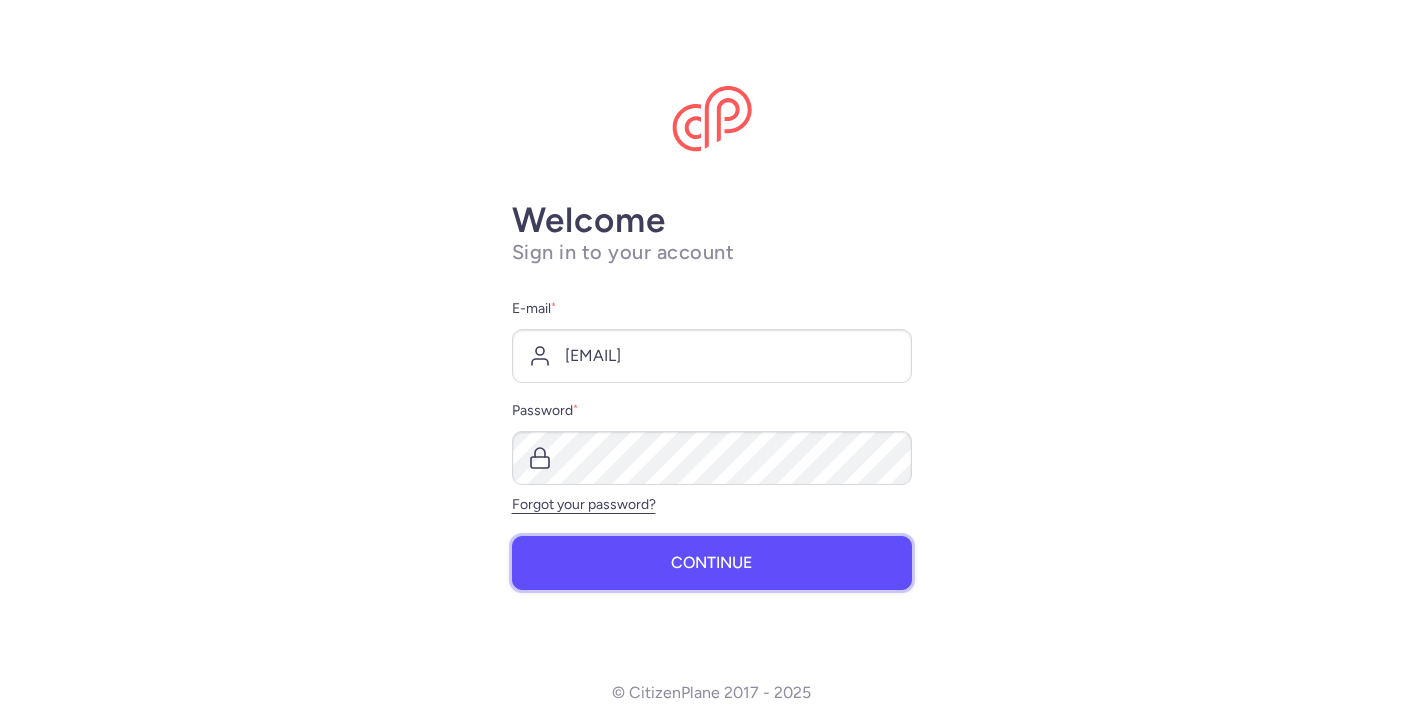 click on "Continue" at bounding box center [712, 563] 